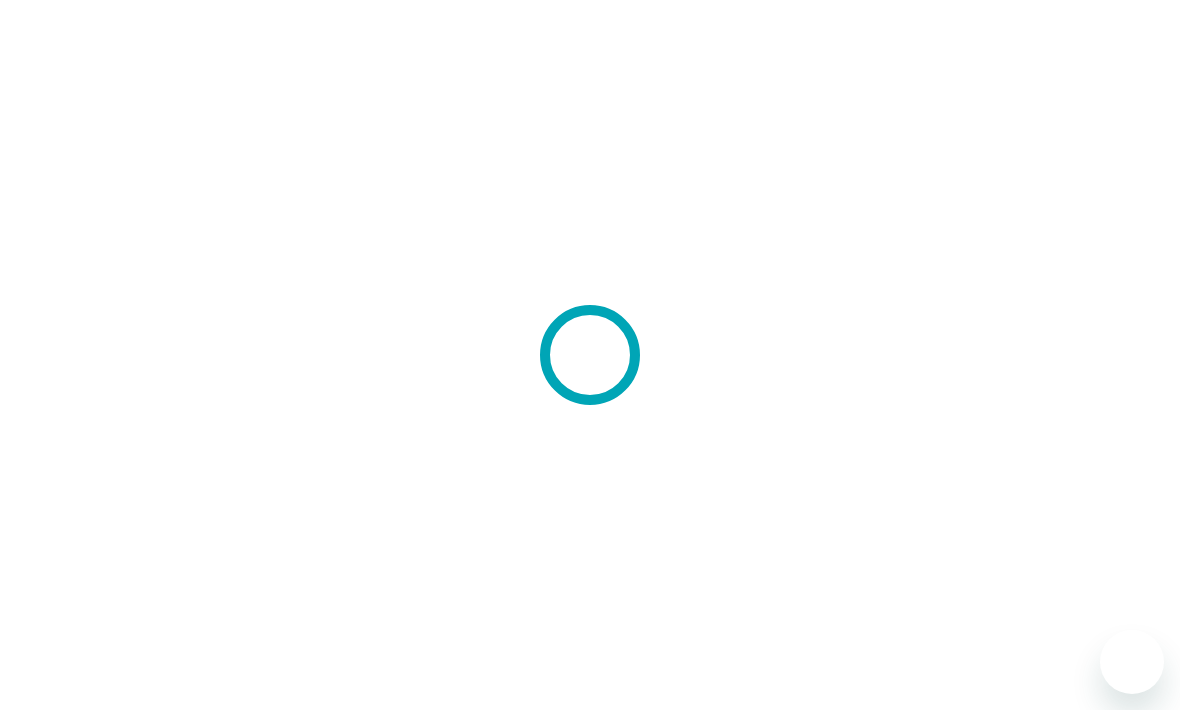 scroll, scrollTop: 0, scrollLeft: 0, axis: both 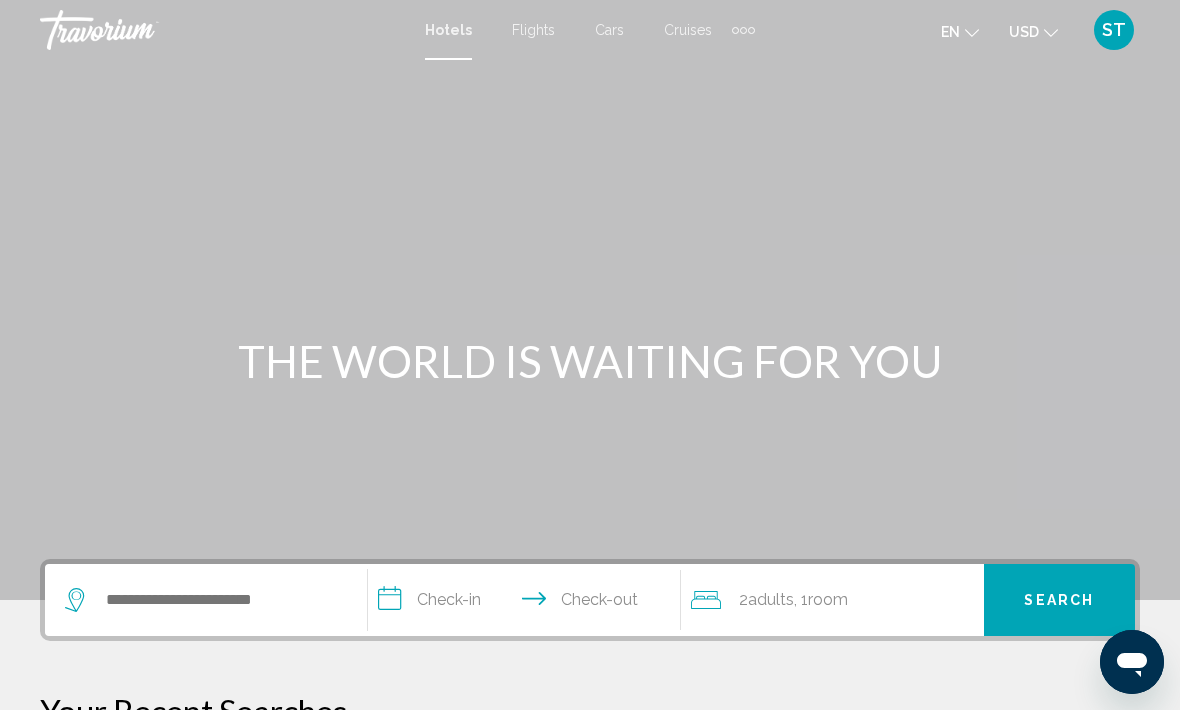 click on "Cruises" at bounding box center (688, 30) 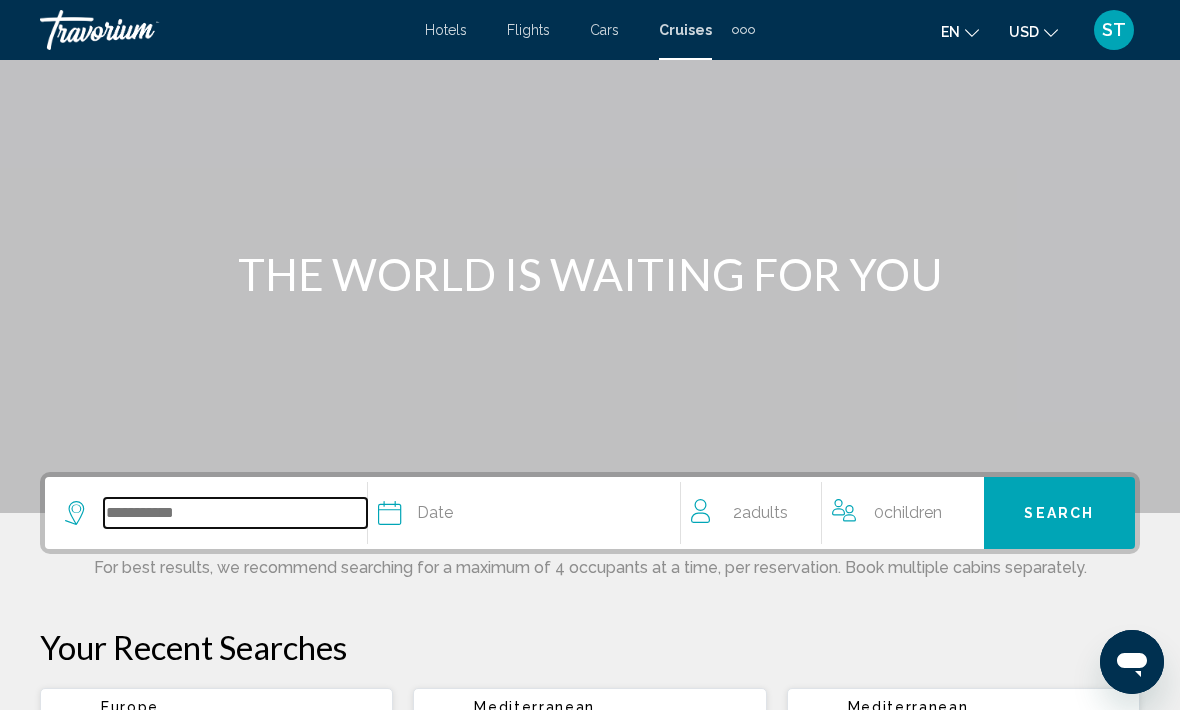 click at bounding box center (235, 513) 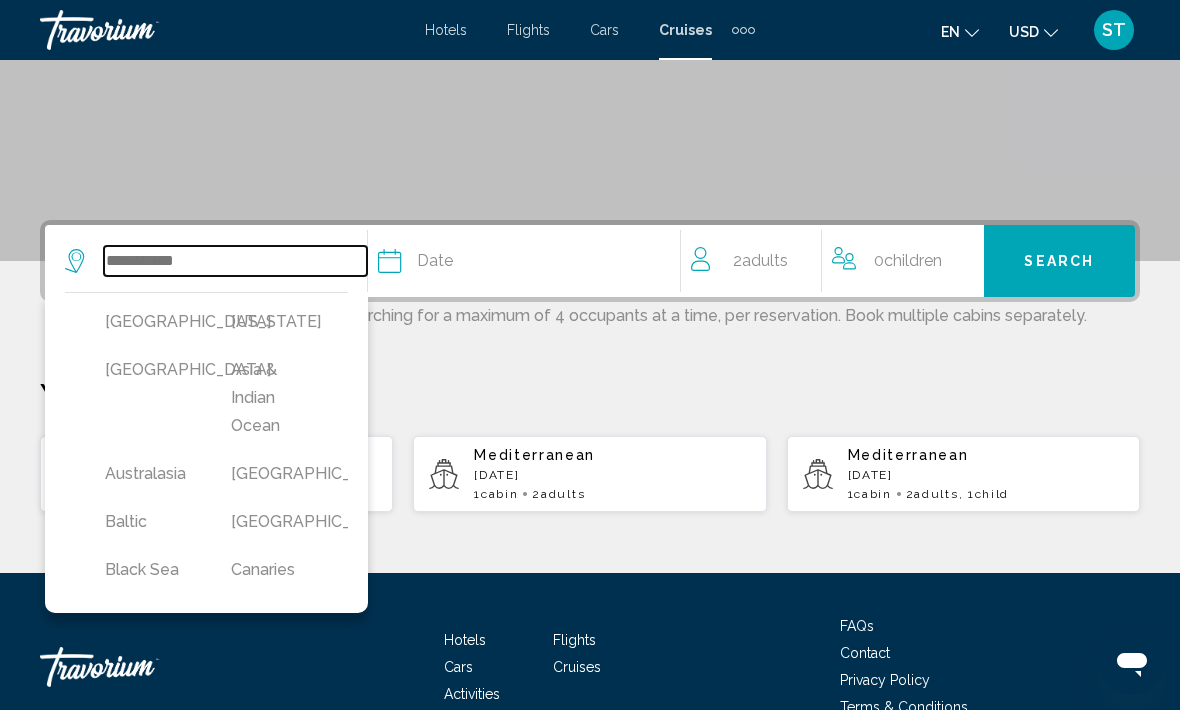scroll, scrollTop: 379, scrollLeft: 0, axis: vertical 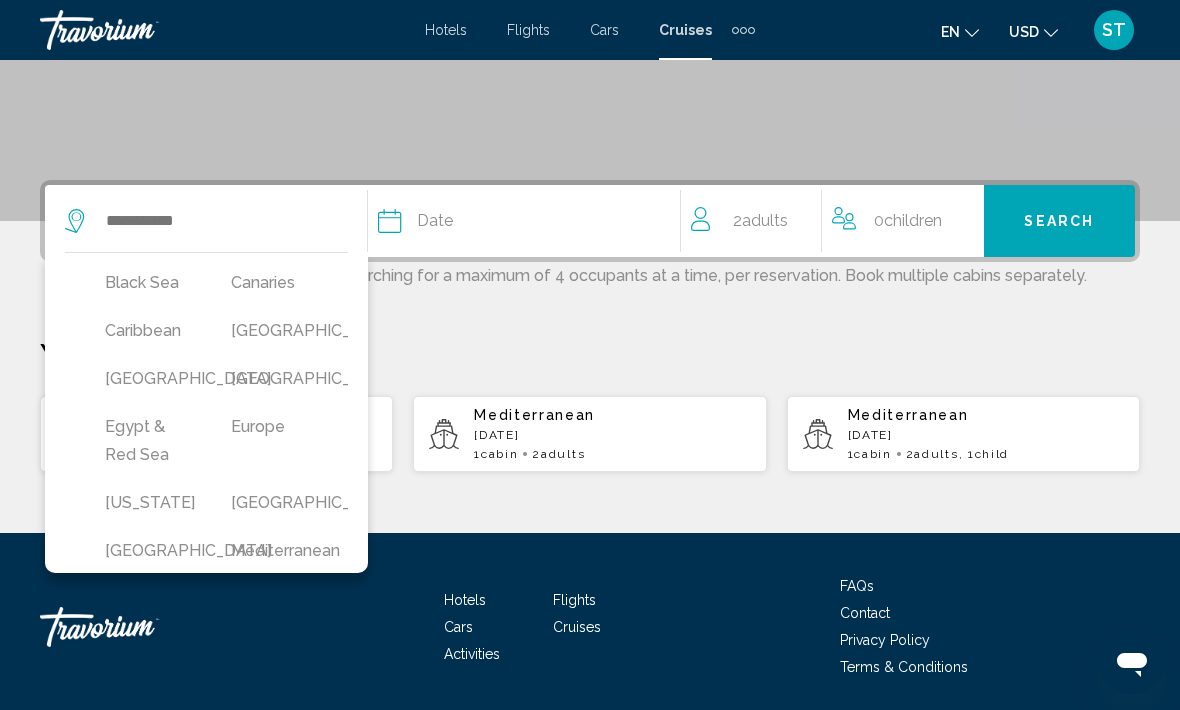 click on "[GEOGRAPHIC_DATA]" at bounding box center (274, 379) 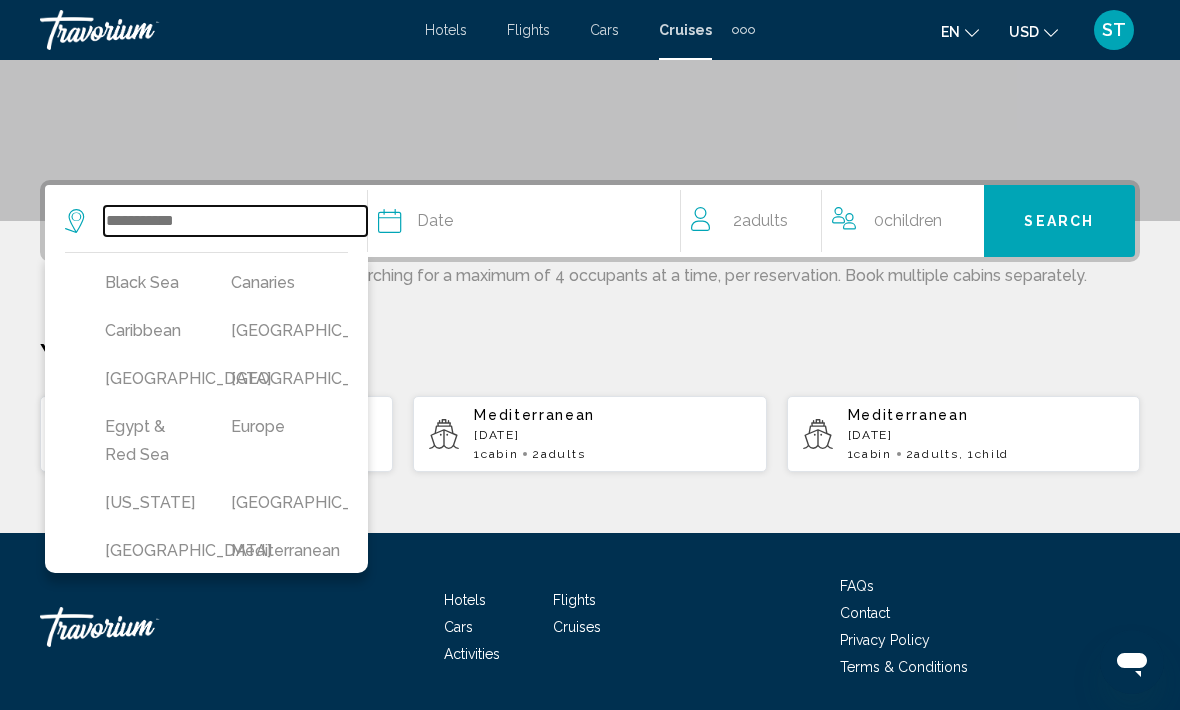 type on "**********" 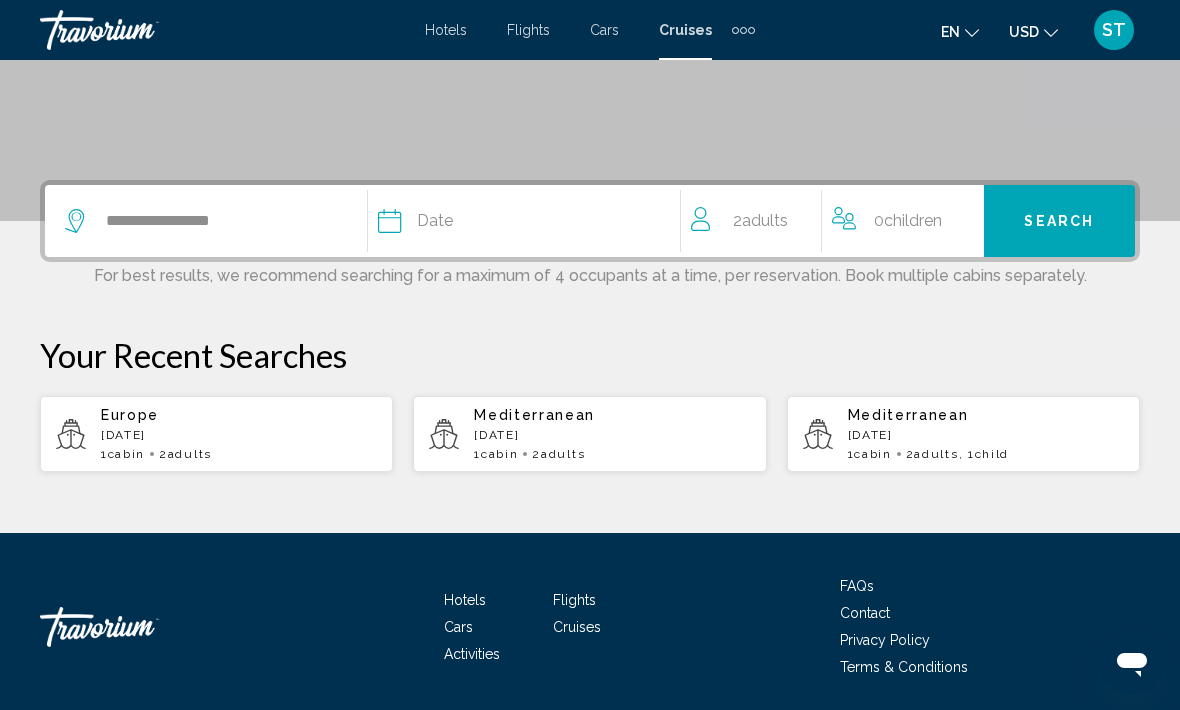 click on "Date" 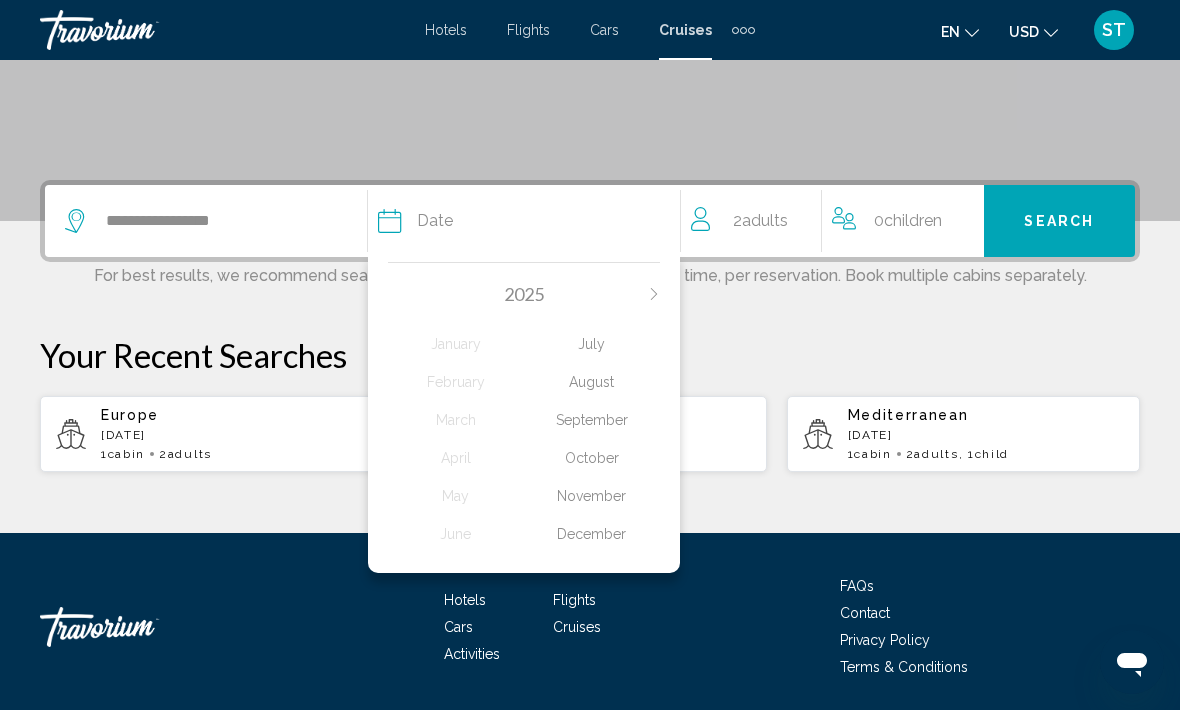 click on "November" 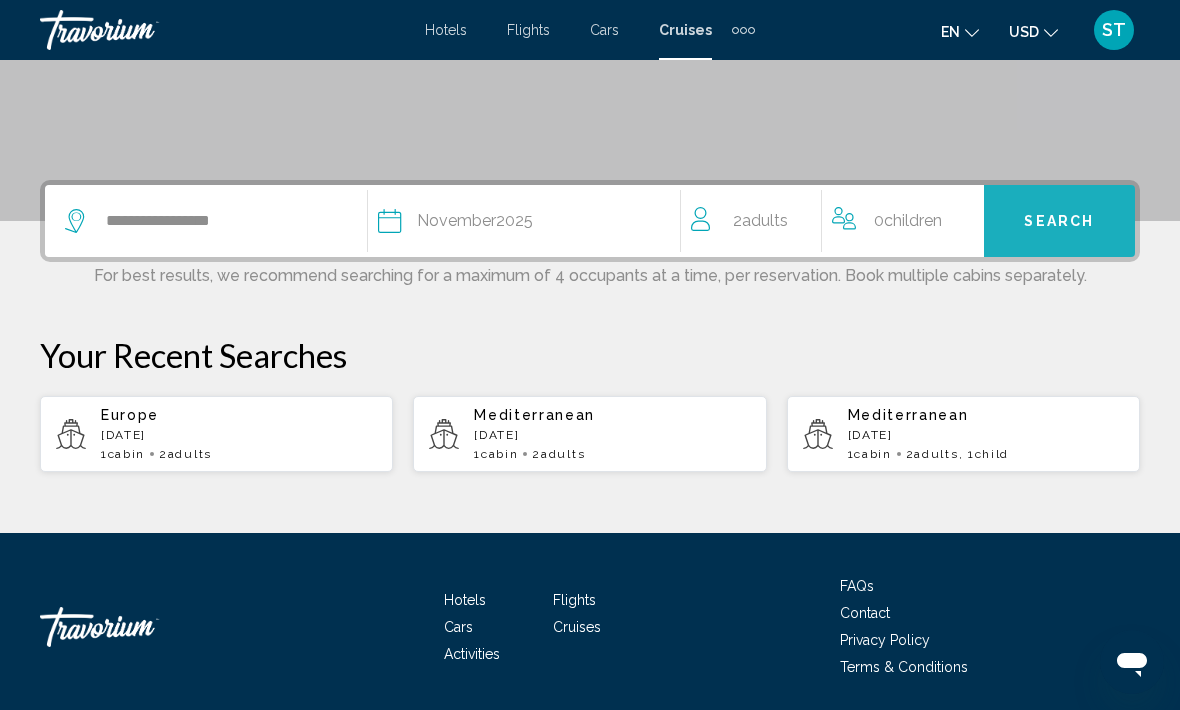 click on "Search" at bounding box center [1059, 222] 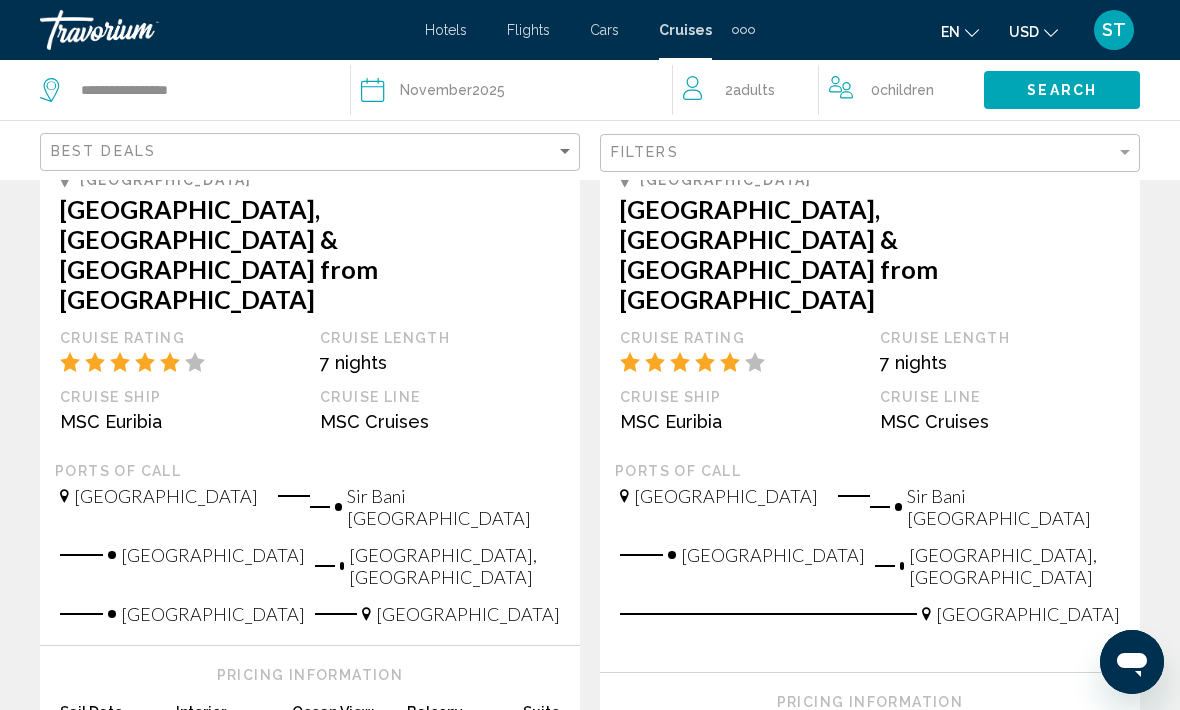 scroll, scrollTop: 1482, scrollLeft: 0, axis: vertical 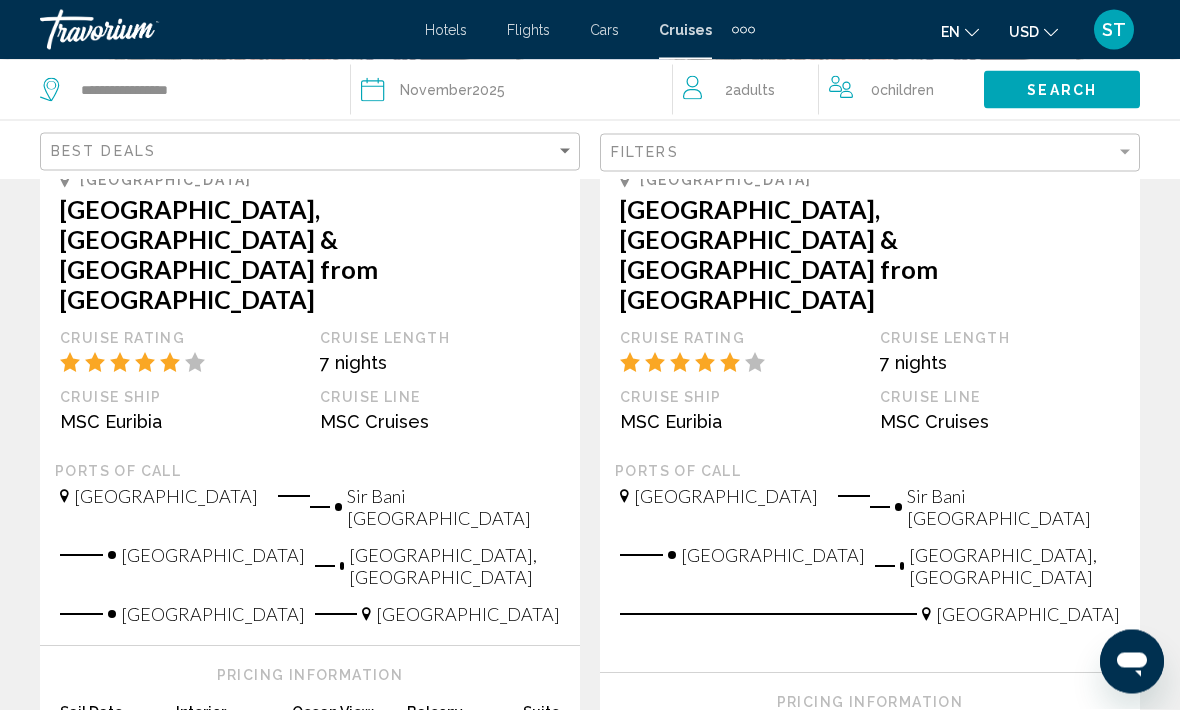 click on "$2,626.60 USD" at bounding box center (910, 777) 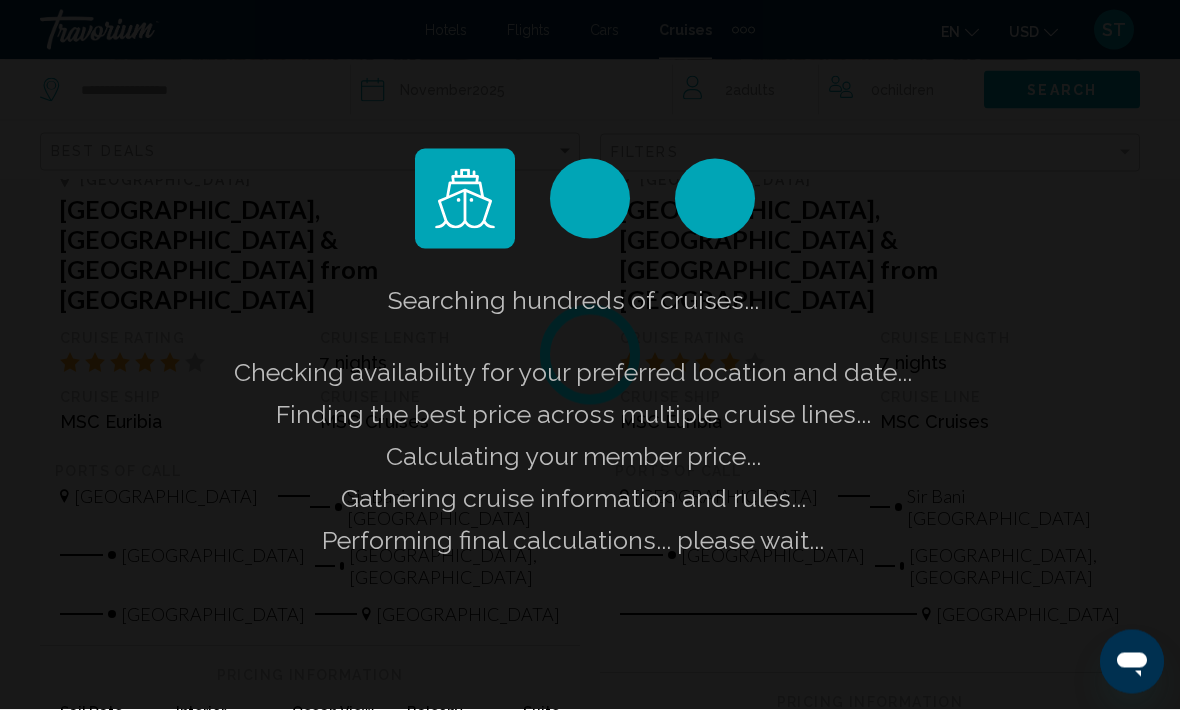 scroll, scrollTop: 1483, scrollLeft: 0, axis: vertical 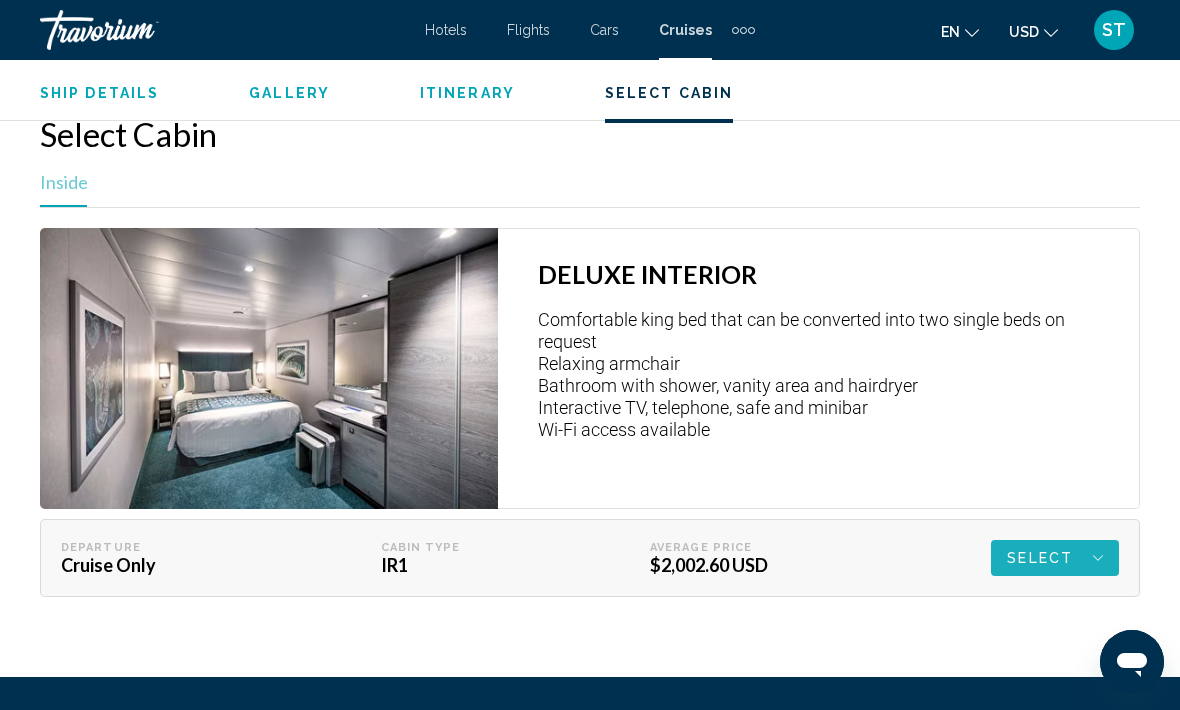 click on "Select" at bounding box center [1040, 558] 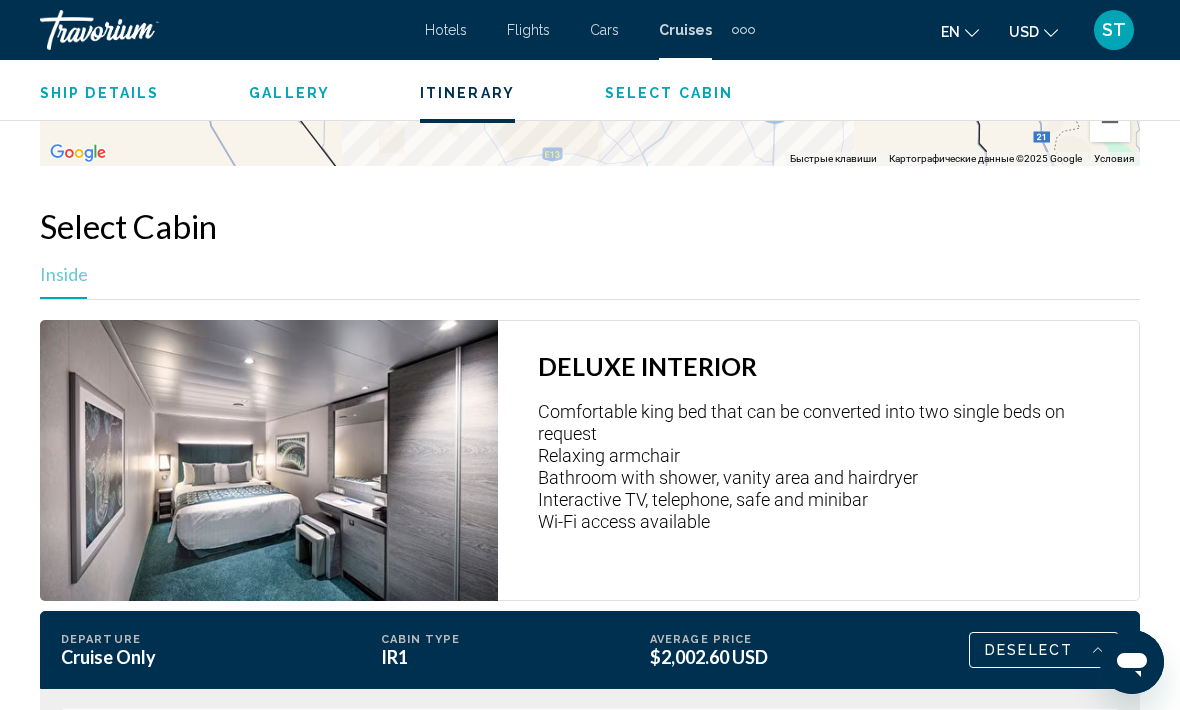 scroll, scrollTop: 2878, scrollLeft: 0, axis: vertical 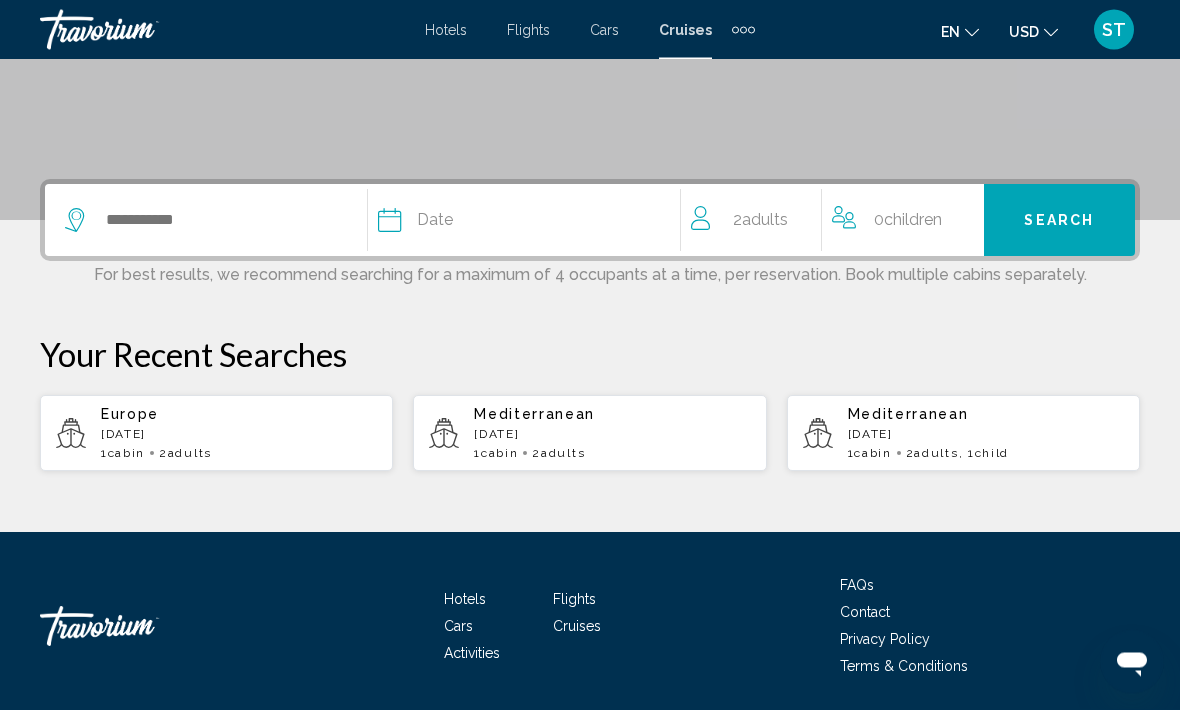 click on "Search" at bounding box center [1059, 221] 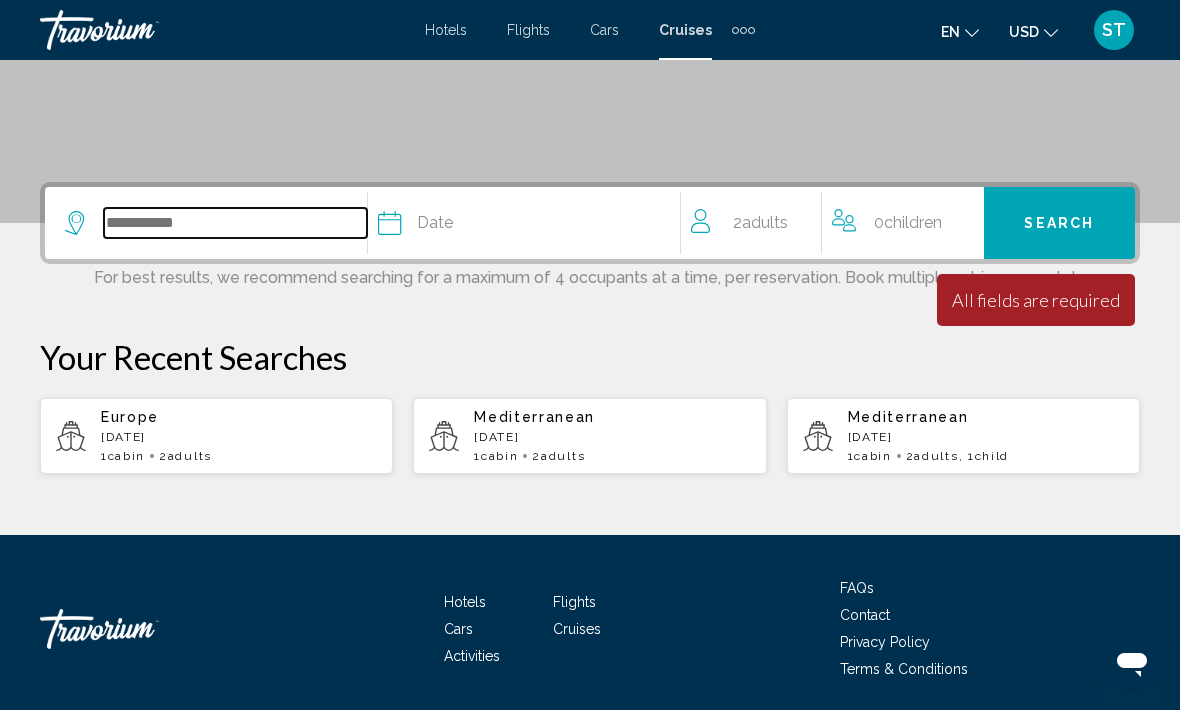 click at bounding box center (235, 223) 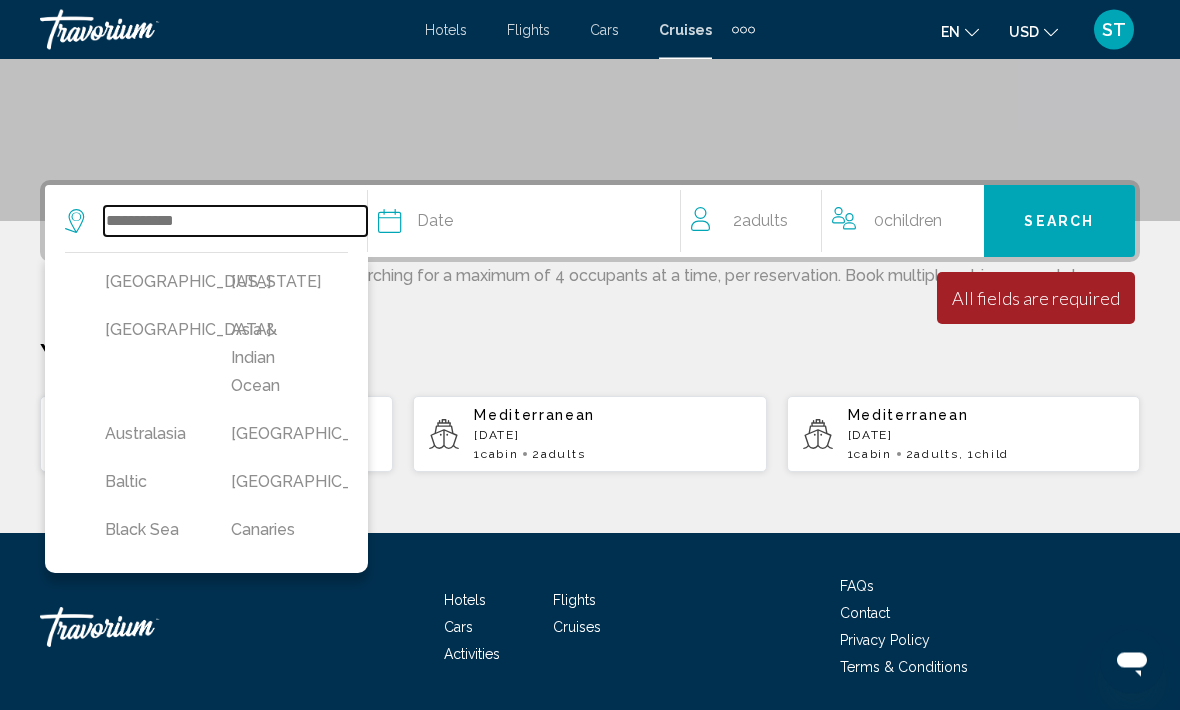 scroll, scrollTop: 379, scrollLeft: 0, axis: vertical 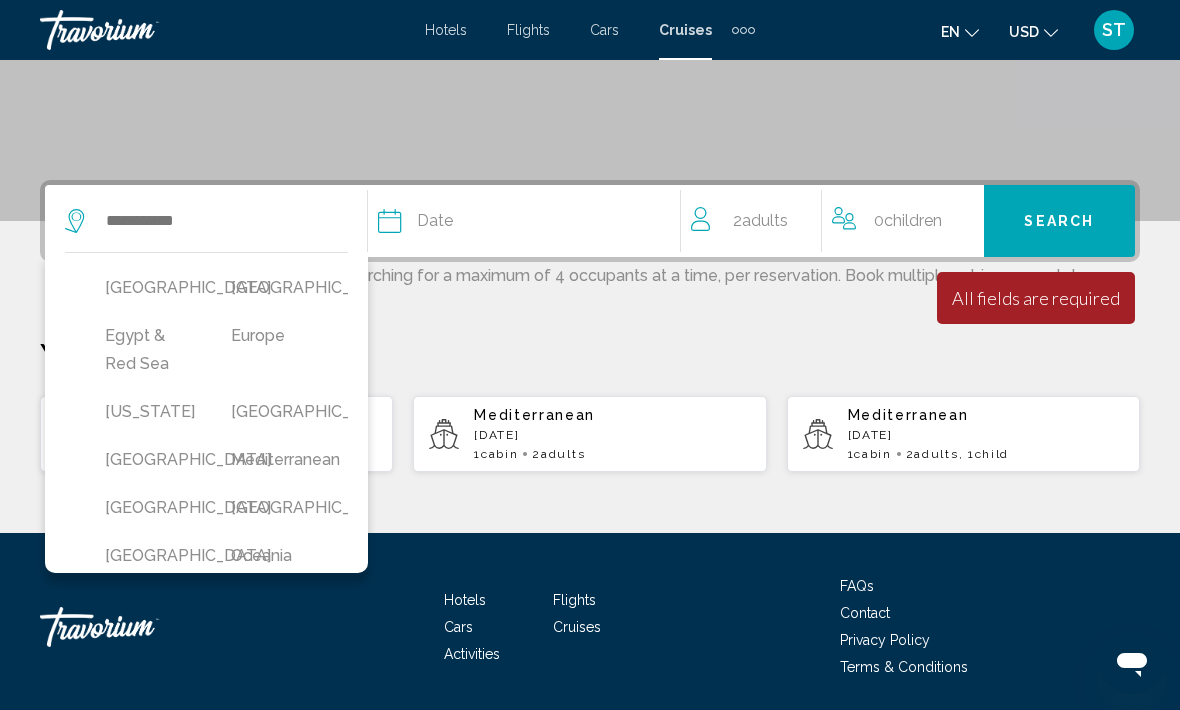click on "[GEOGRAPHIC_DATA]" at bounding box center (274, 288) 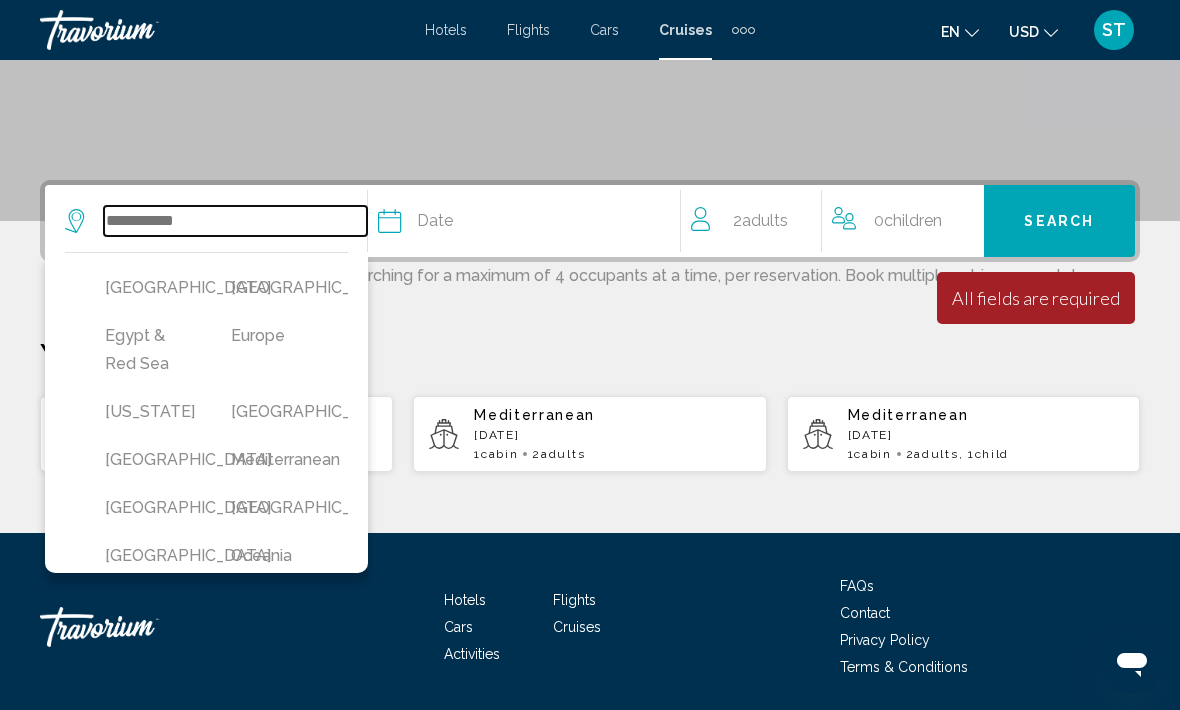 type on "**********" 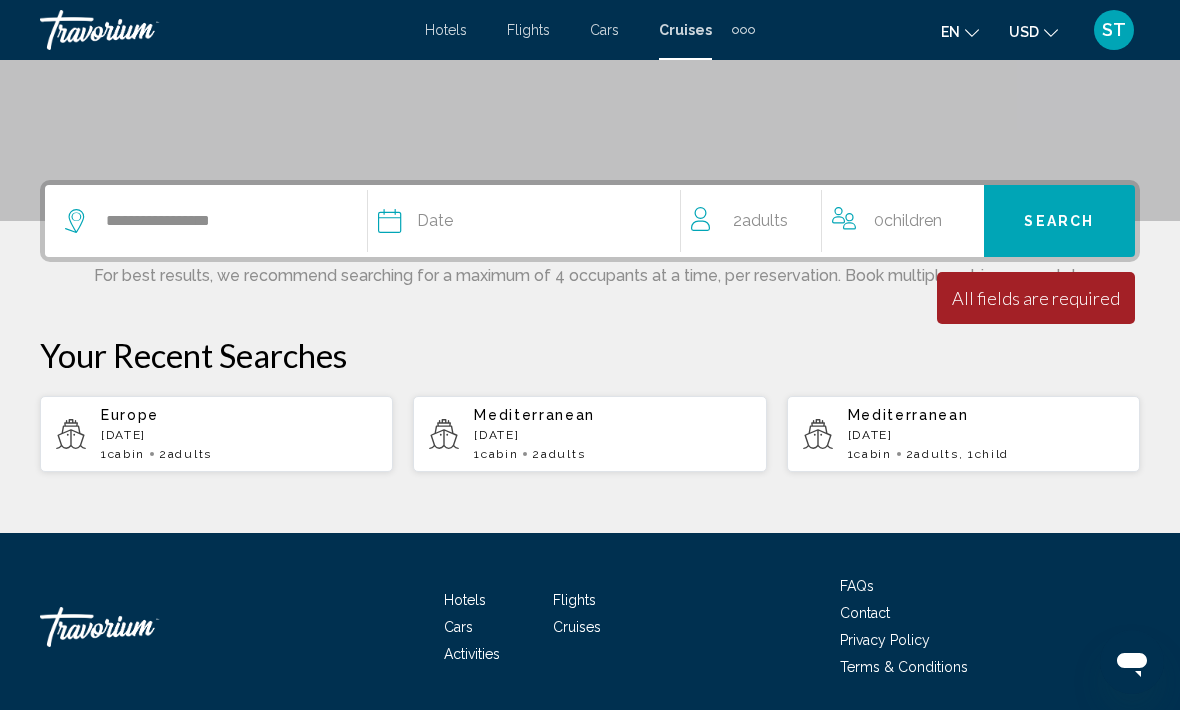 click on "Date" 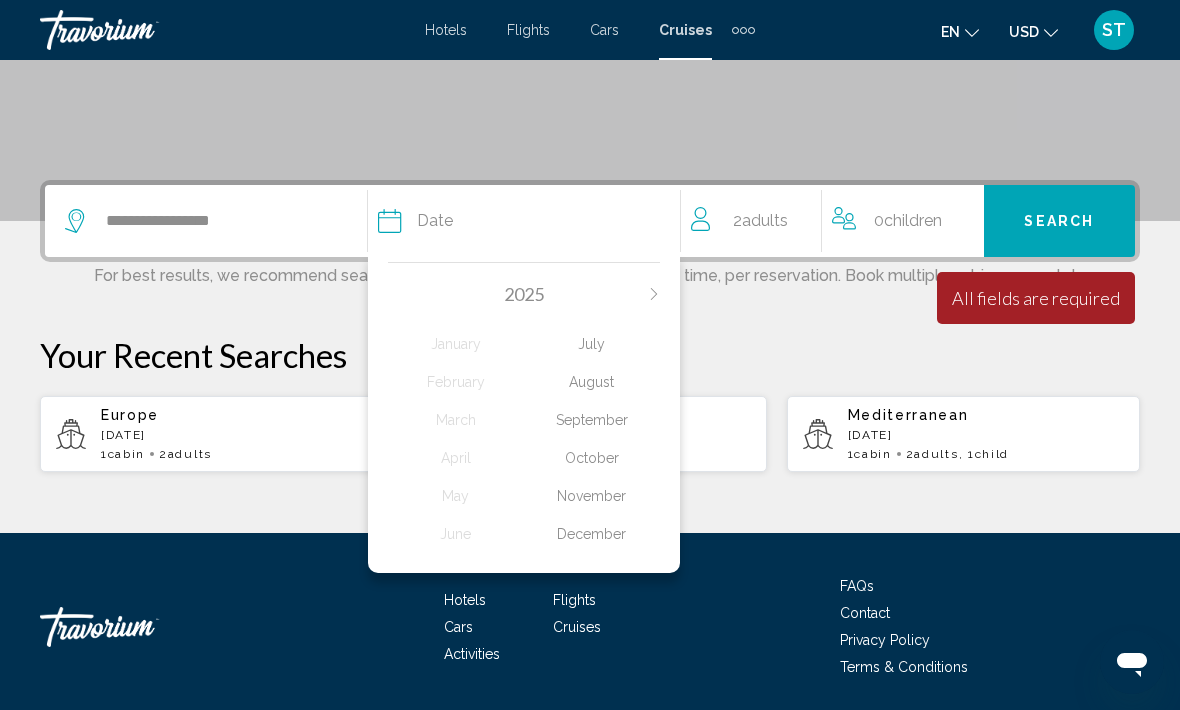 click on "November" 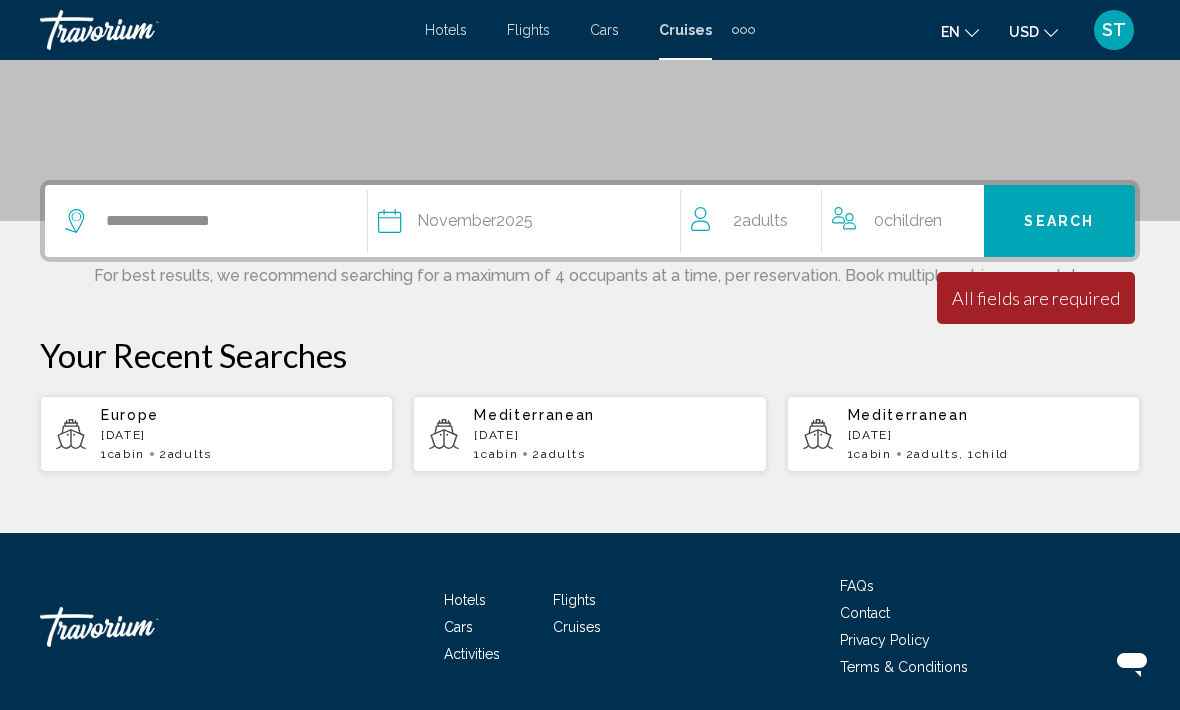 click on "Date [DATE]" 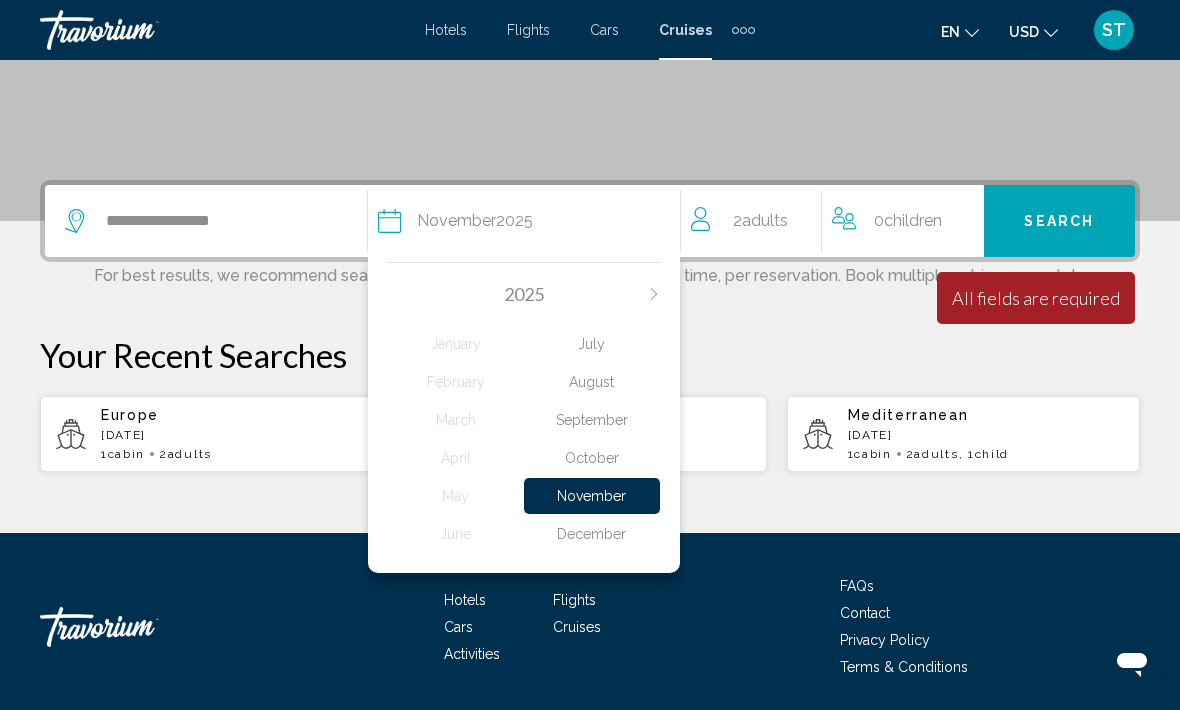 click on "2  Adult Adults" 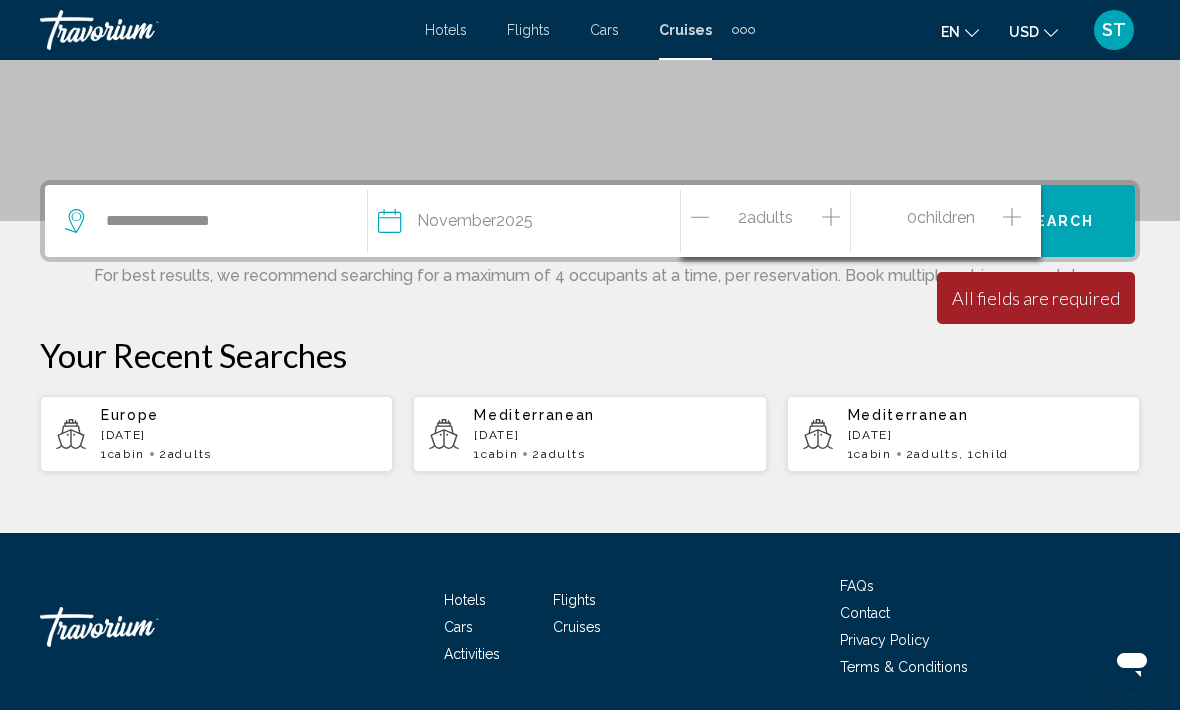 click on "Date [DATE]" 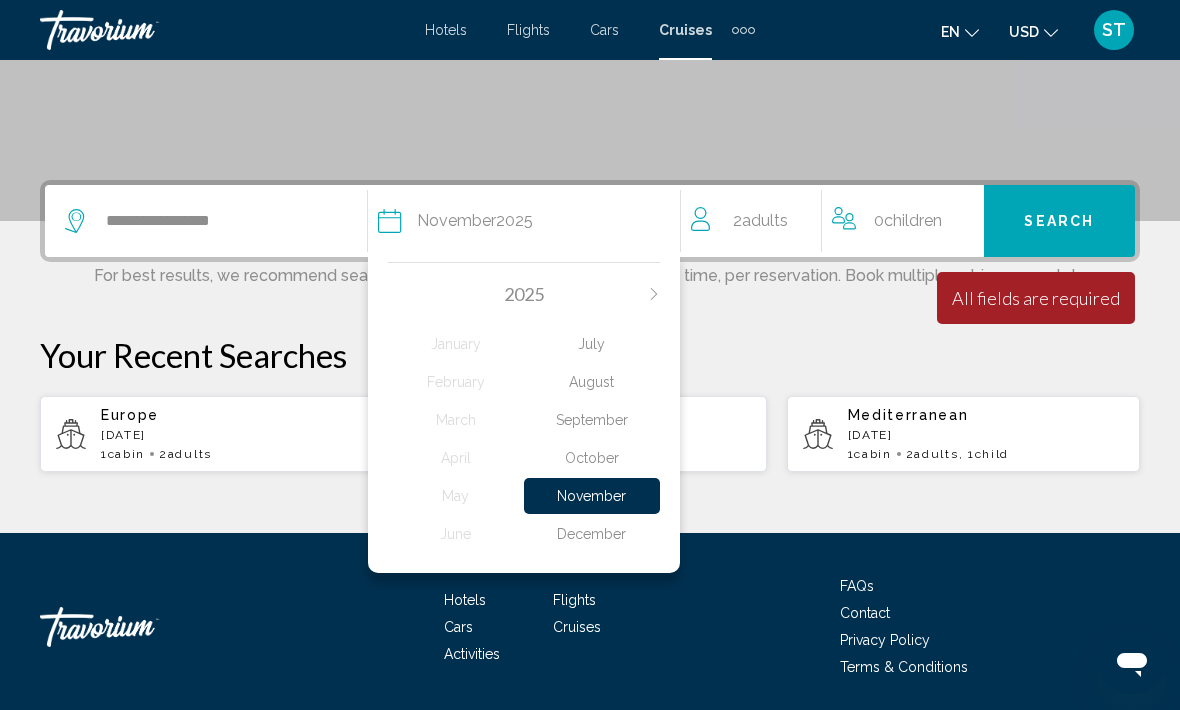 click on "December" 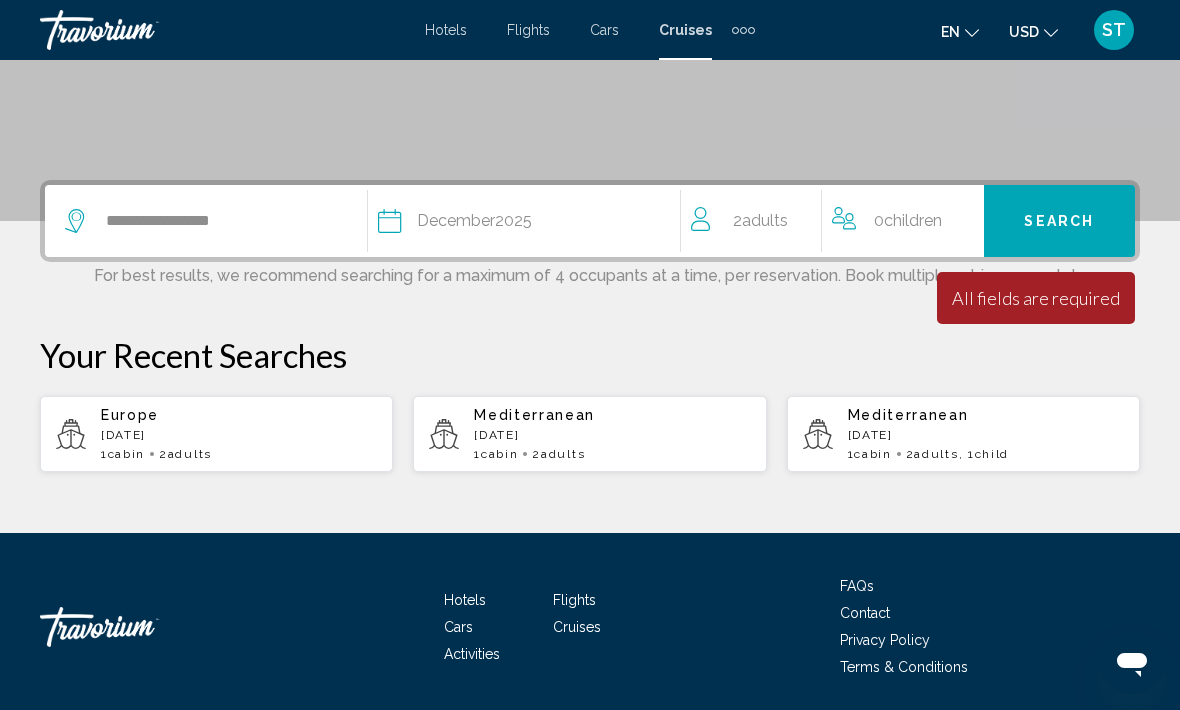 click on "Search" at bounding box center (1059, 222) 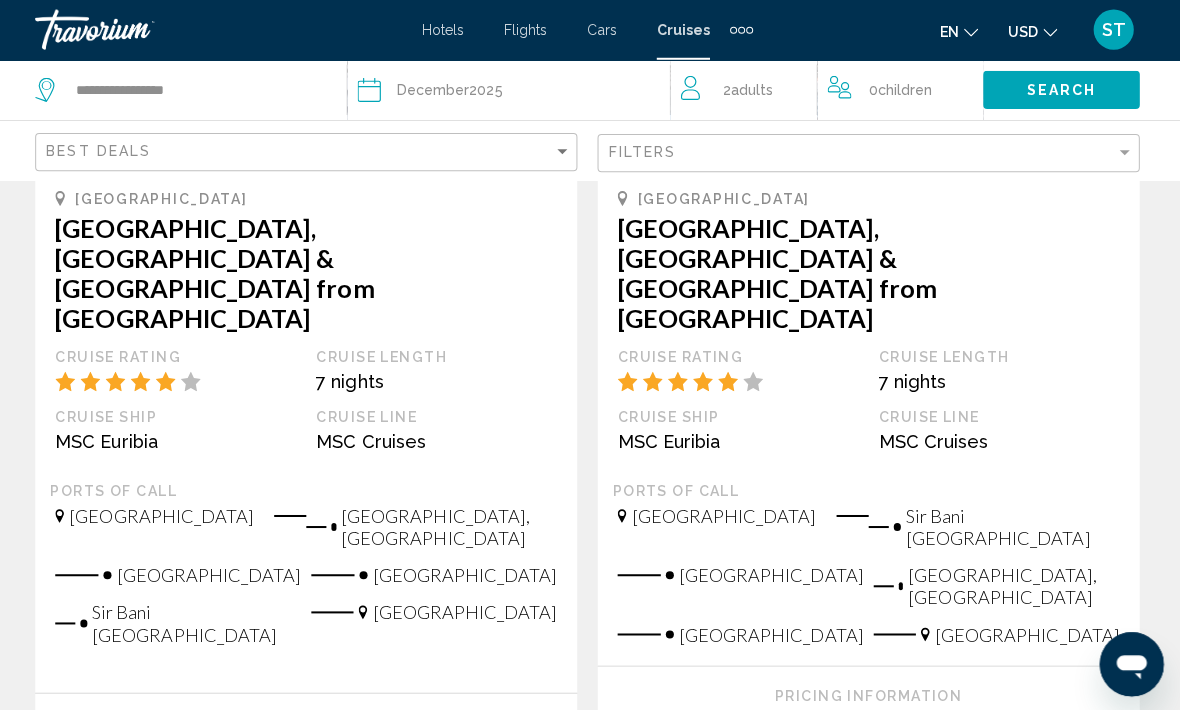 scroll, scrollTop: 432, scrollLeft: 0, axis: vertical 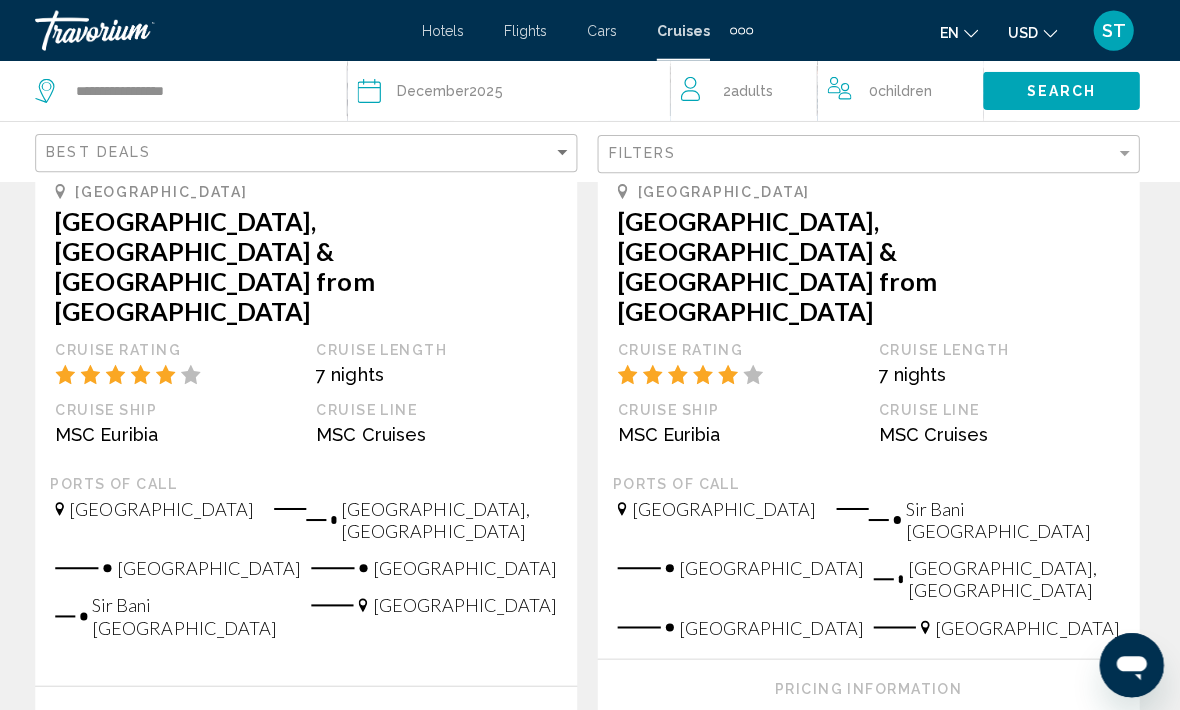 click on "$2,140.60 USD" at bounding box center (773, 759) 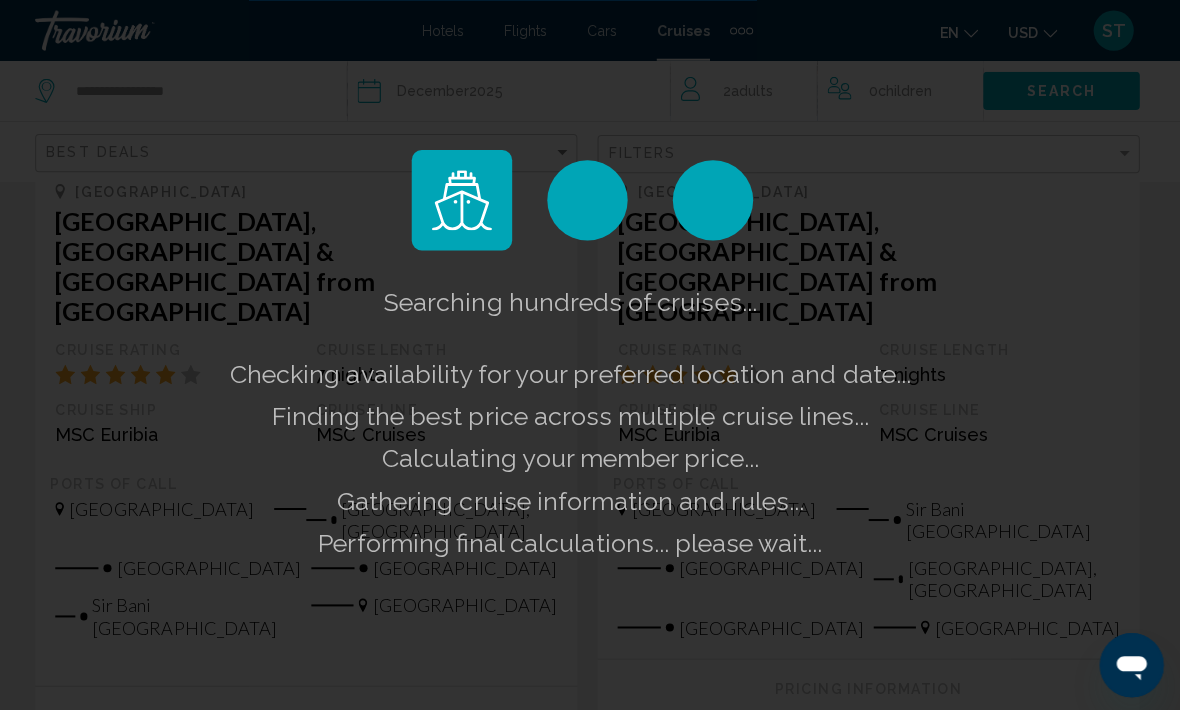 scroll, scrollTop: 432, scrollLeft: 0, axis: vertical 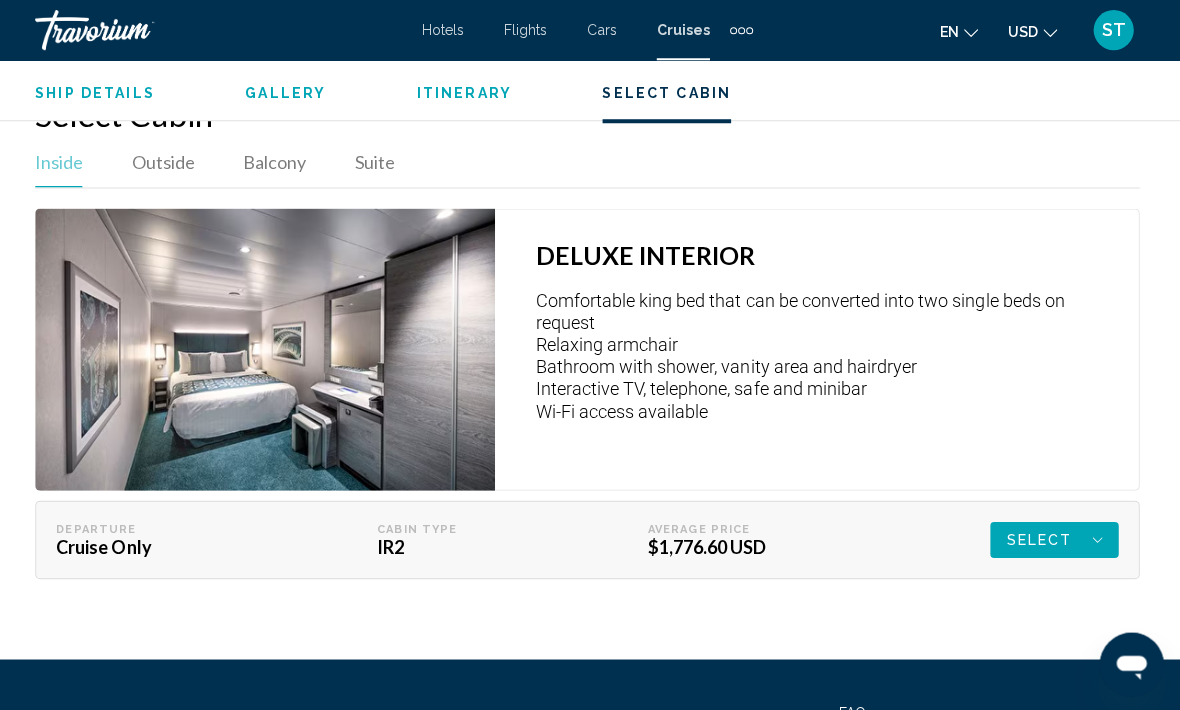 click on "Select" at bounding box center [1055, 538] 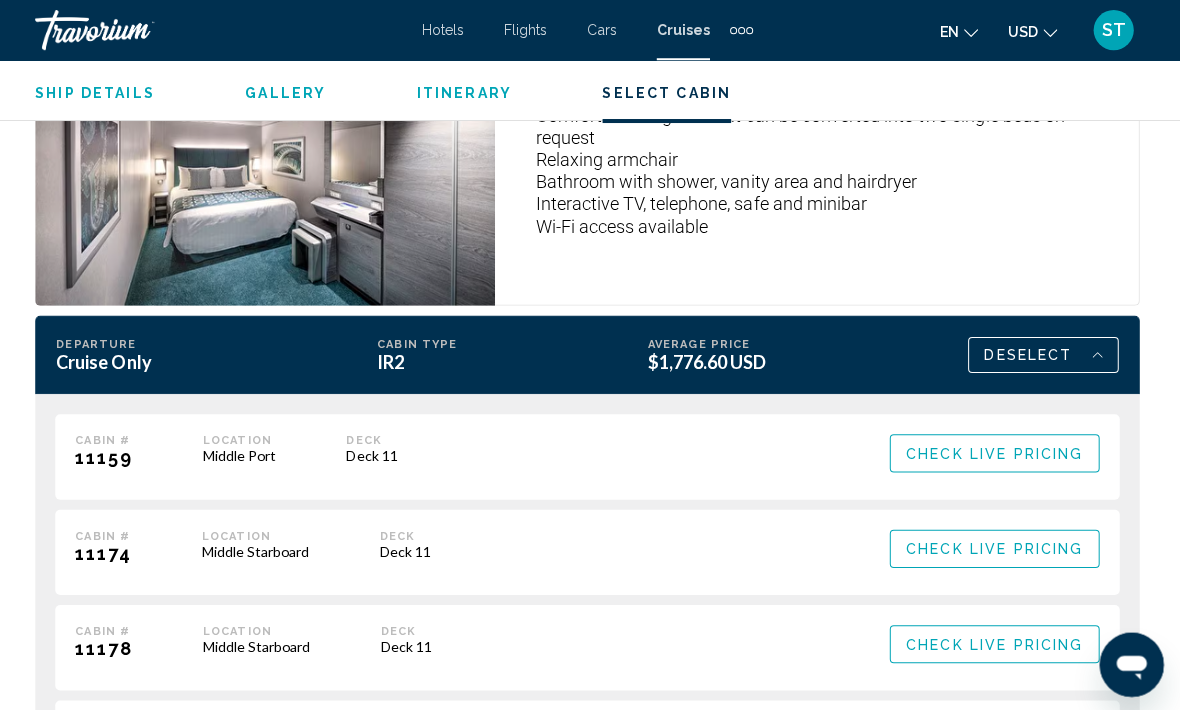 scroll, scrollTop: 3081, scrollLeft: 0, axis: vertical 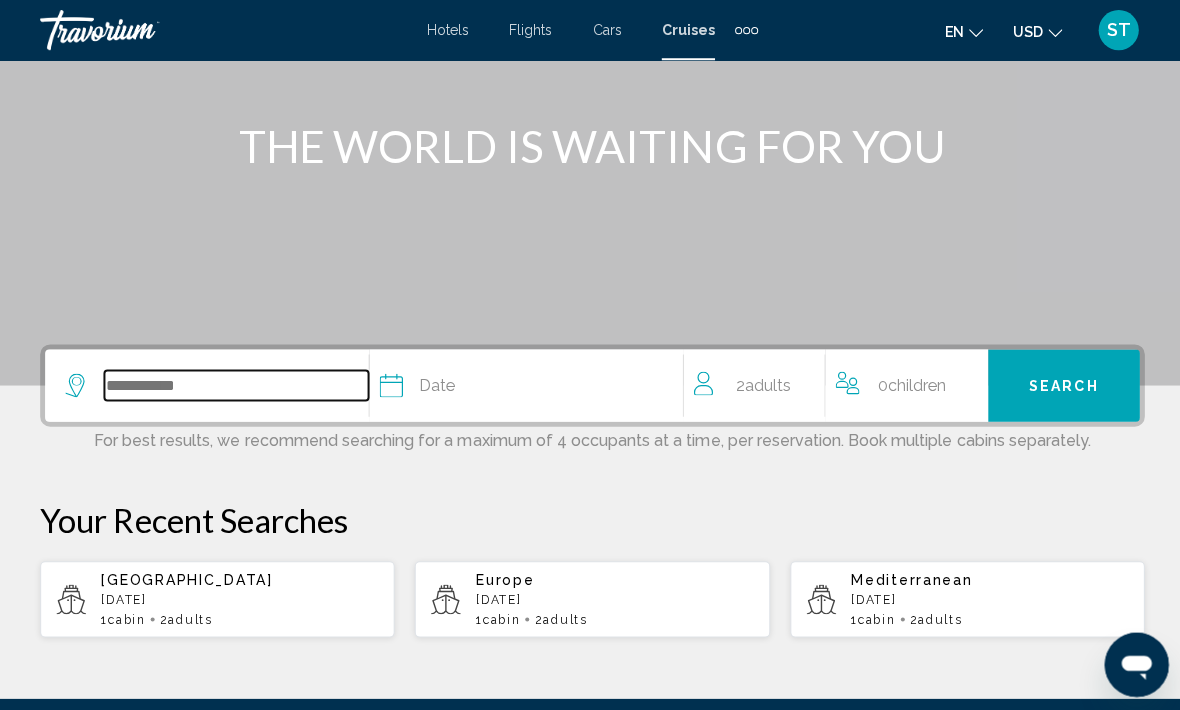 click at bounding box center [235, 384] 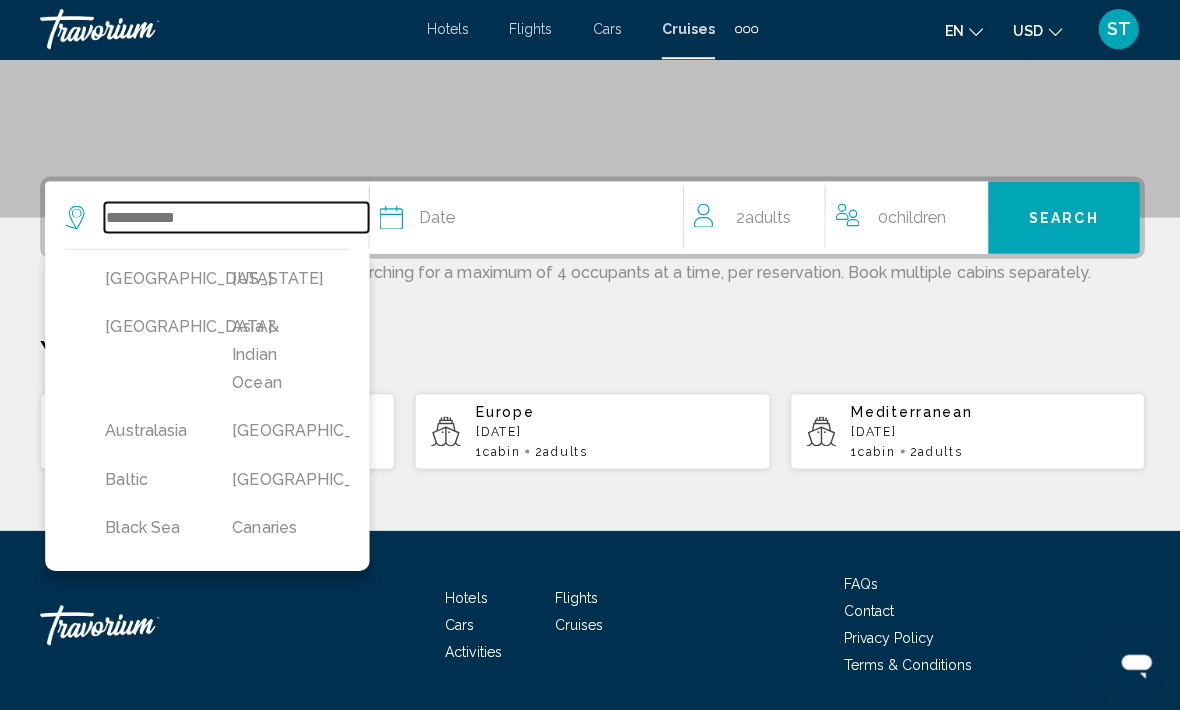 scroll, scrollTop: 383, scrollLeft: 0, axis: vertical 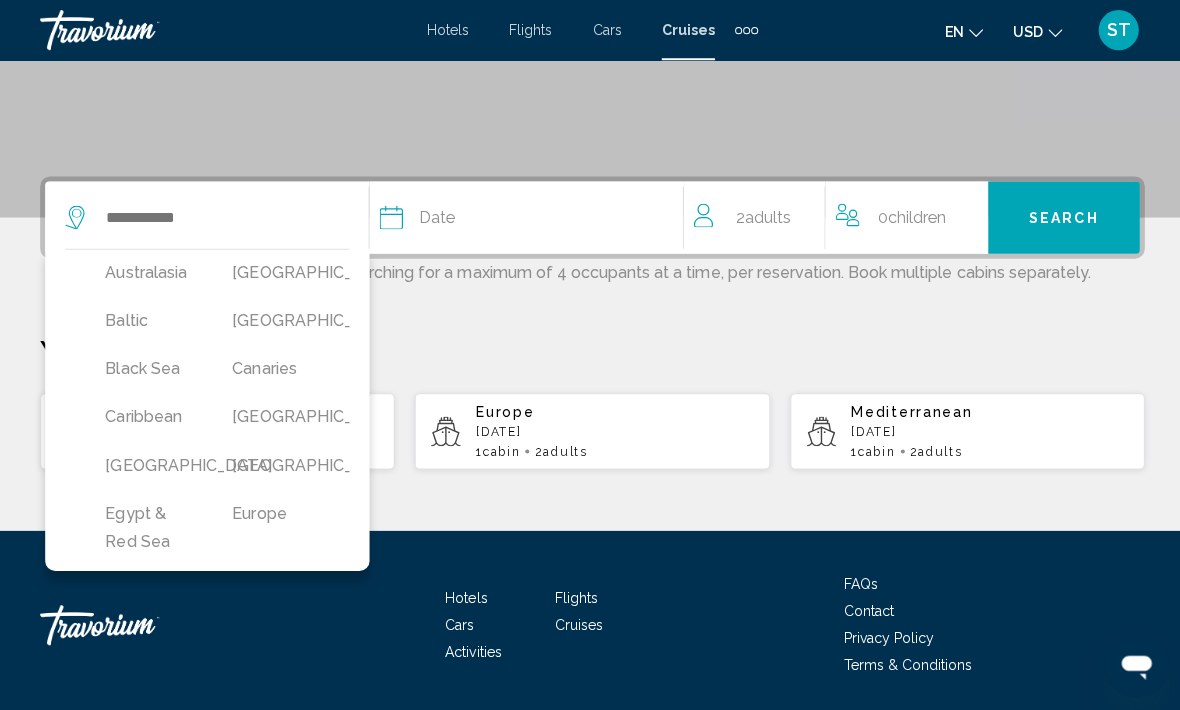 click on "[GEOGRAPHIC_DATA]" at bounding box center [274, 464] 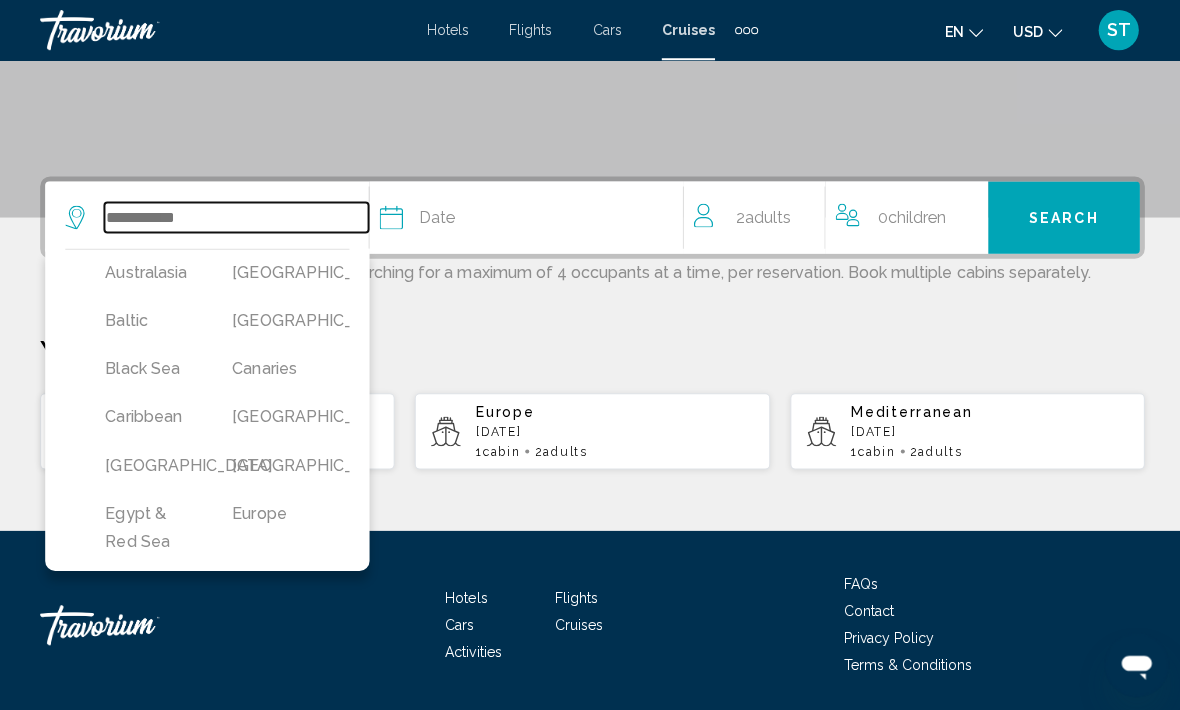 type on "**********" 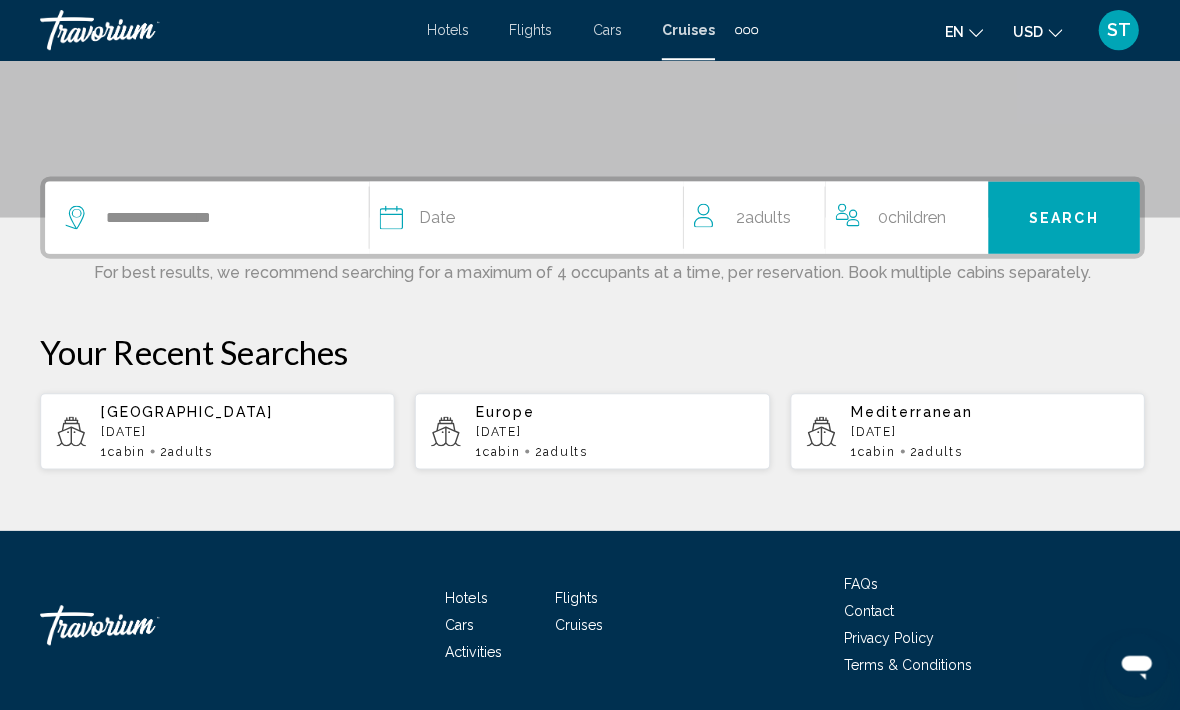 click on "Date" 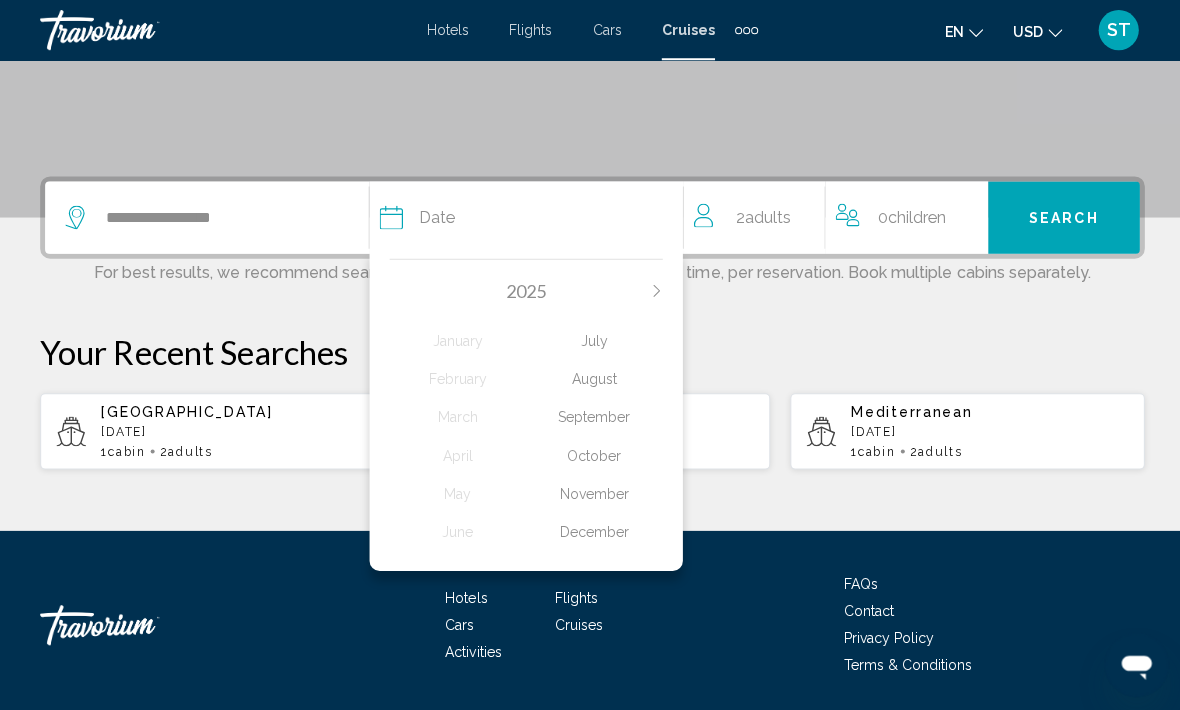 click on "December" 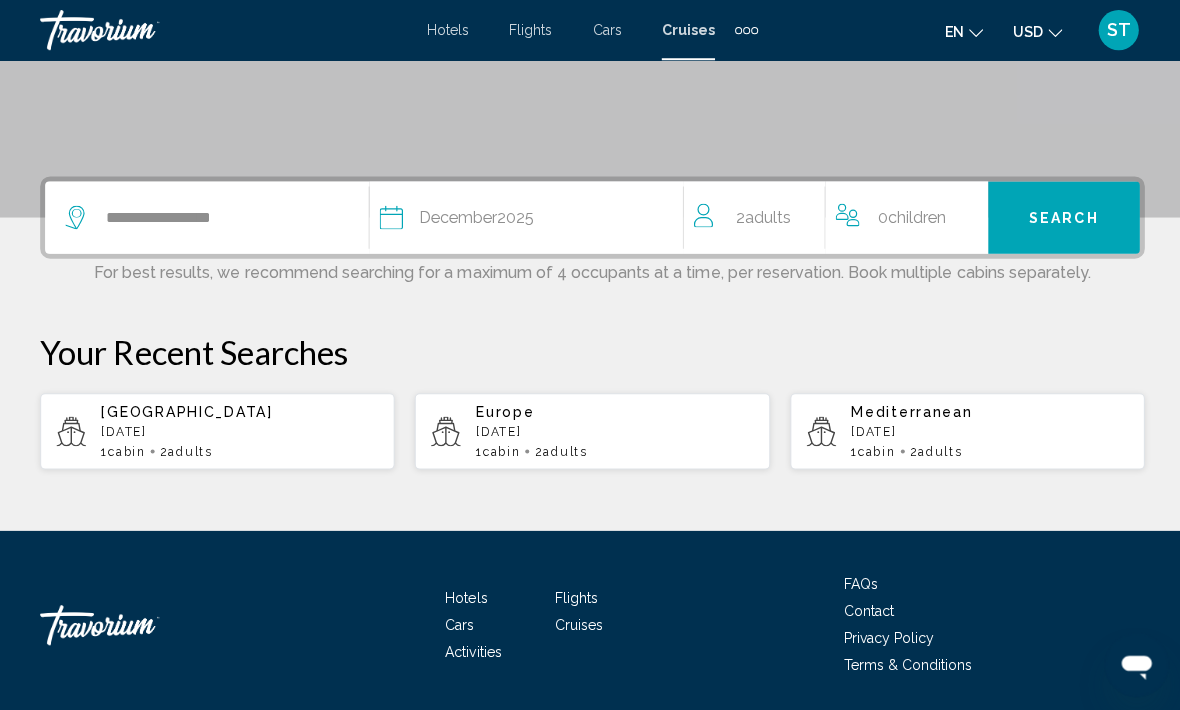 click on "Search" at bounding box center (1059, 217) 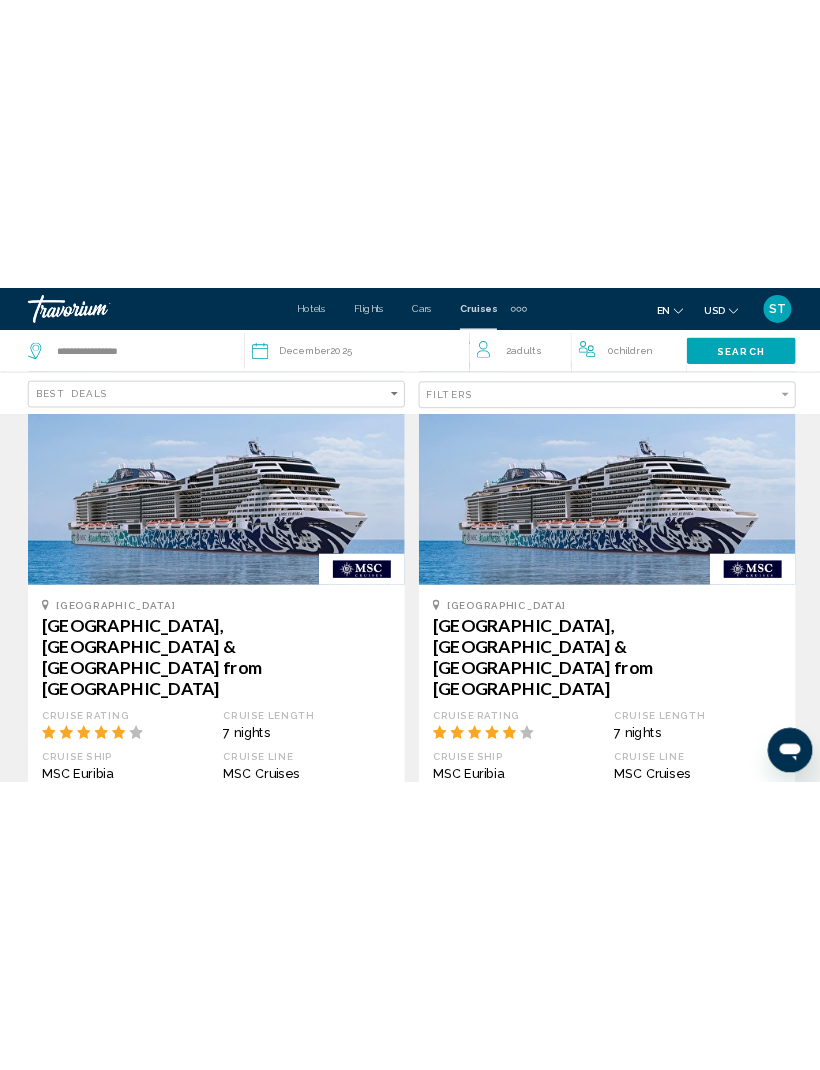 scroll, scrollTop: 0, scrollLeft: 0, axis: both 